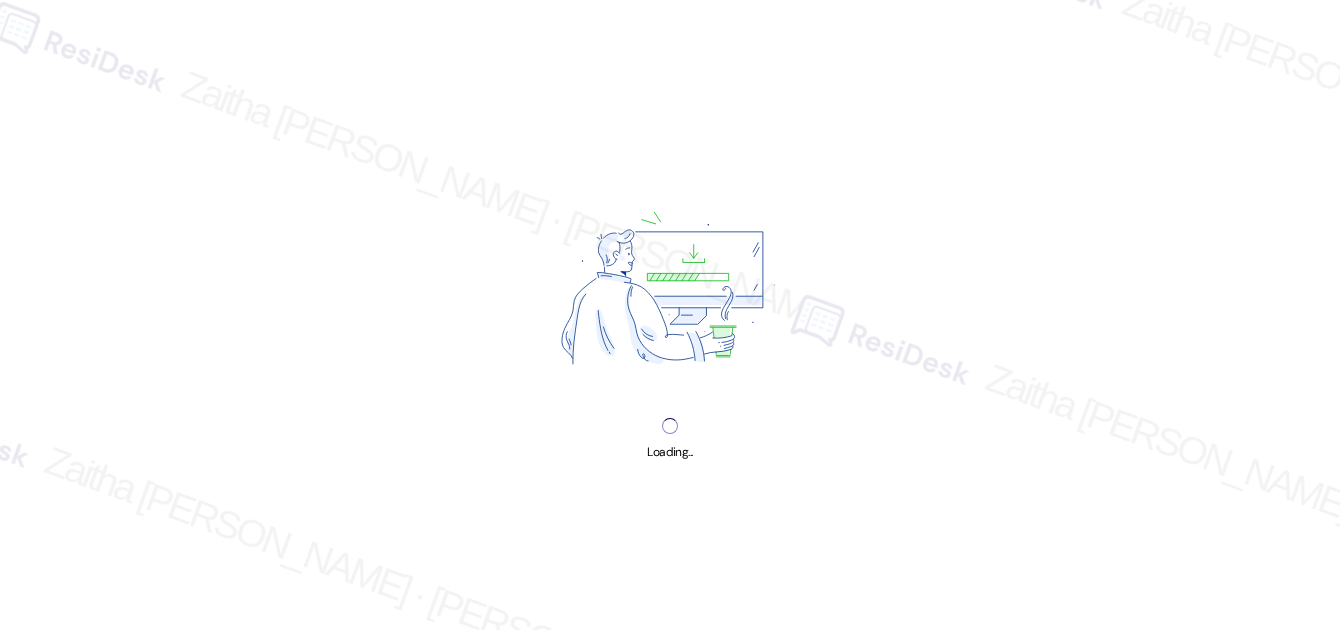 scroll, scrollTop: 0, scrollLeft: 0, axis: both 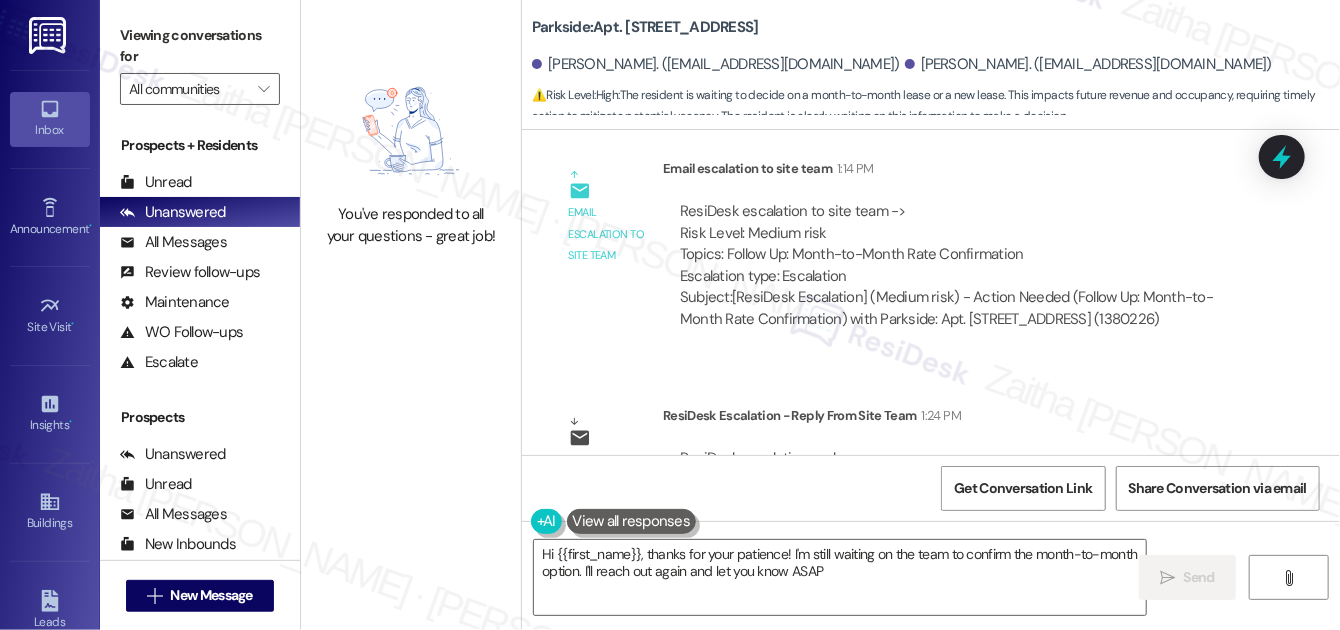 type on "Hi {{first_name}}, thanks for your patience! I'm still waiting on the team to confirm the month-to-month option. I'll reach out again and let you know ASAP!" 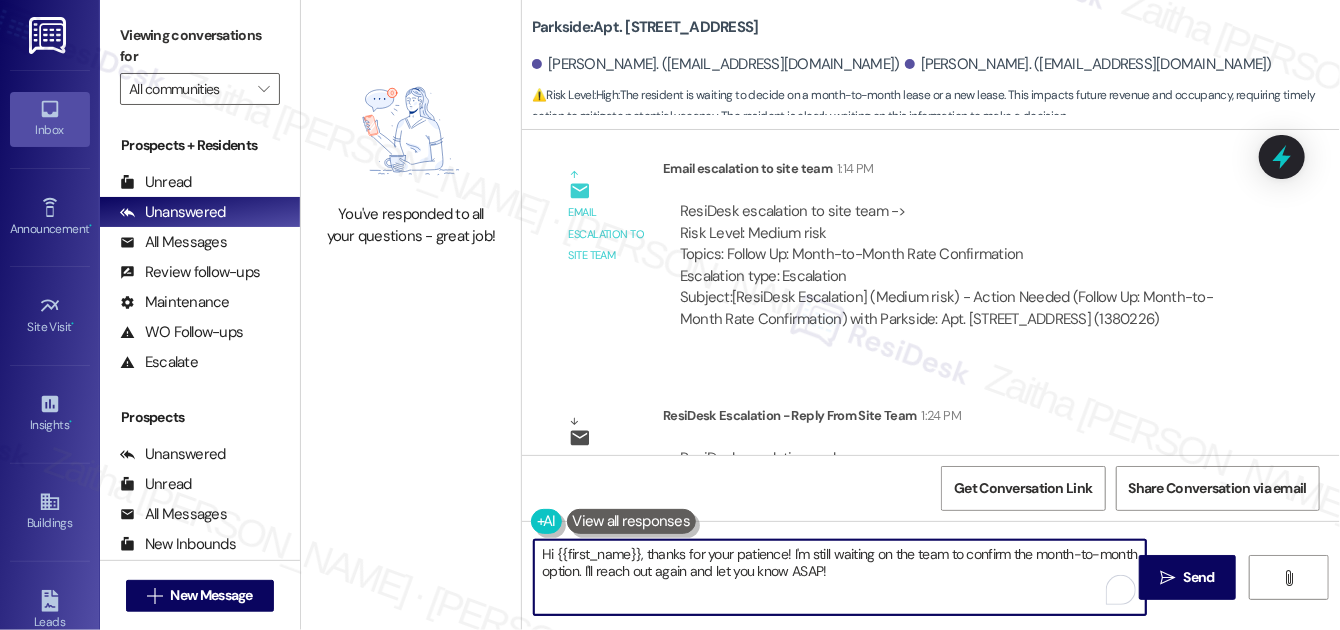 drag, startPoint x: 536, startPoint y: 551, endPoint x: 920, endPoint y: 580, distance: 385.0935 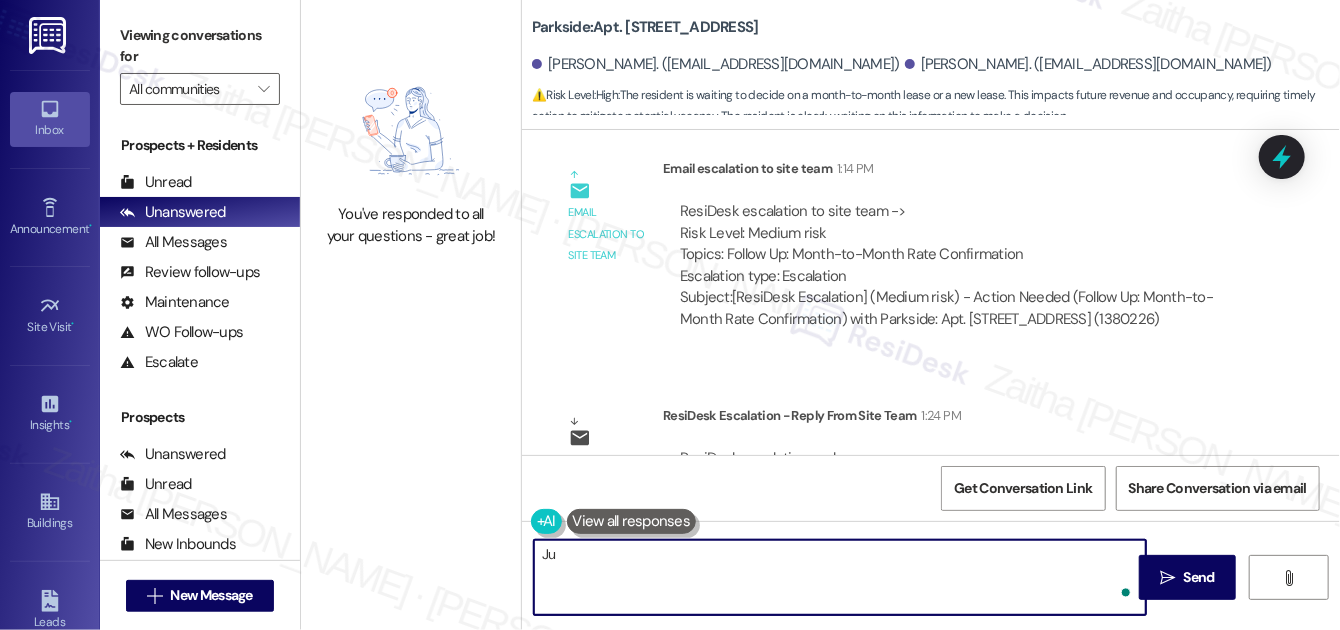type on "J" 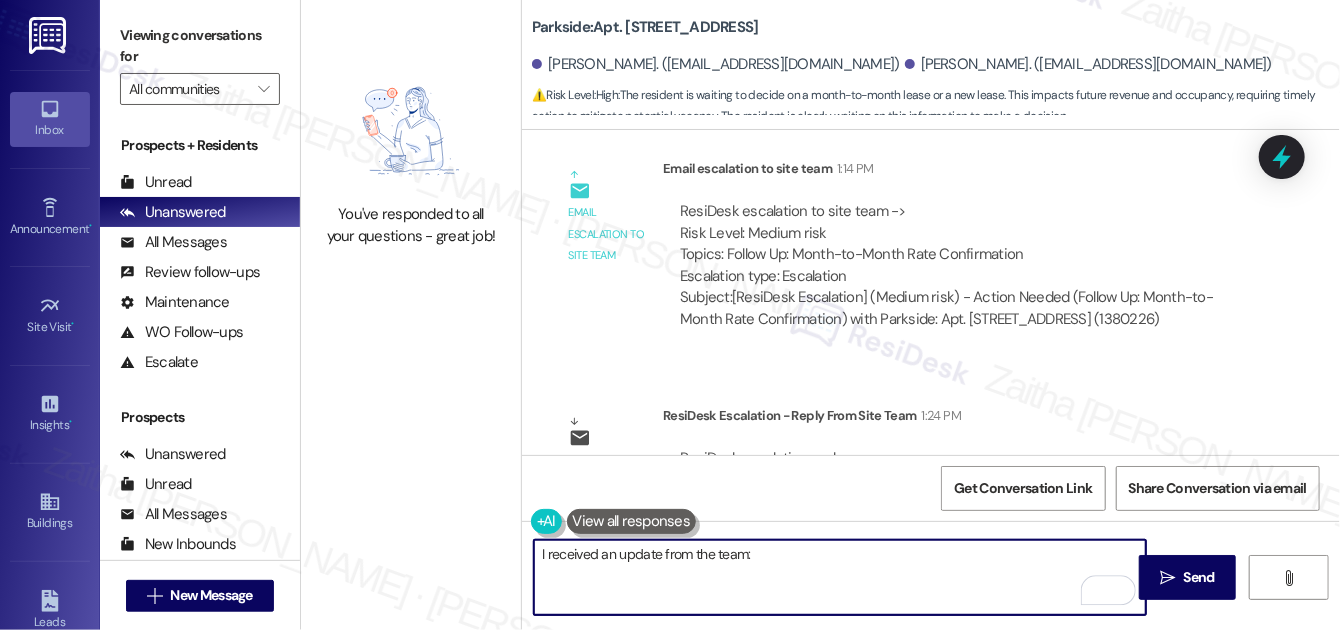 paste on "We would be willing to do a month-to-month lease, however there is an additional $150 charge per month for month-to-month tenants given that a revised set of regulations go into effect when a unit goes month-to-month. If the residents want to go month-to-month, we can send an addendum for signature regarding the $150 extra fee. With that said, we are also happy to issue a shorter term lease (as short at 6mo) if that is preferred." 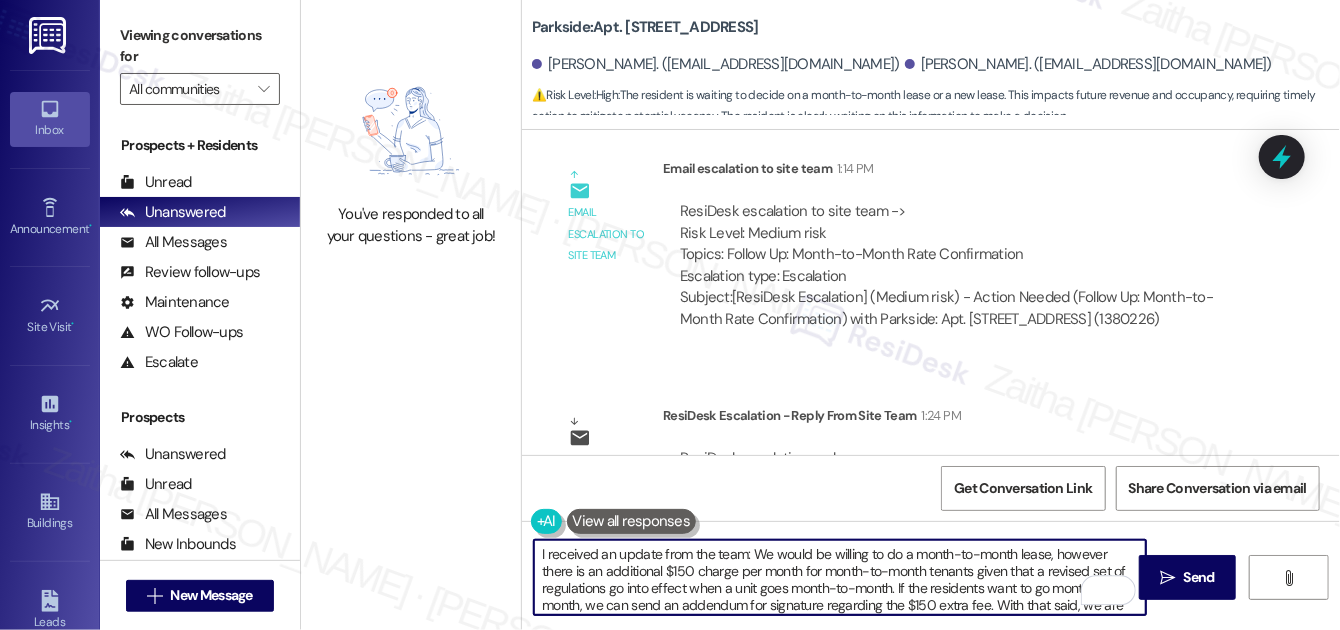 scroll, scrollTop: 16, scrollLeft: 0, axis: vertical 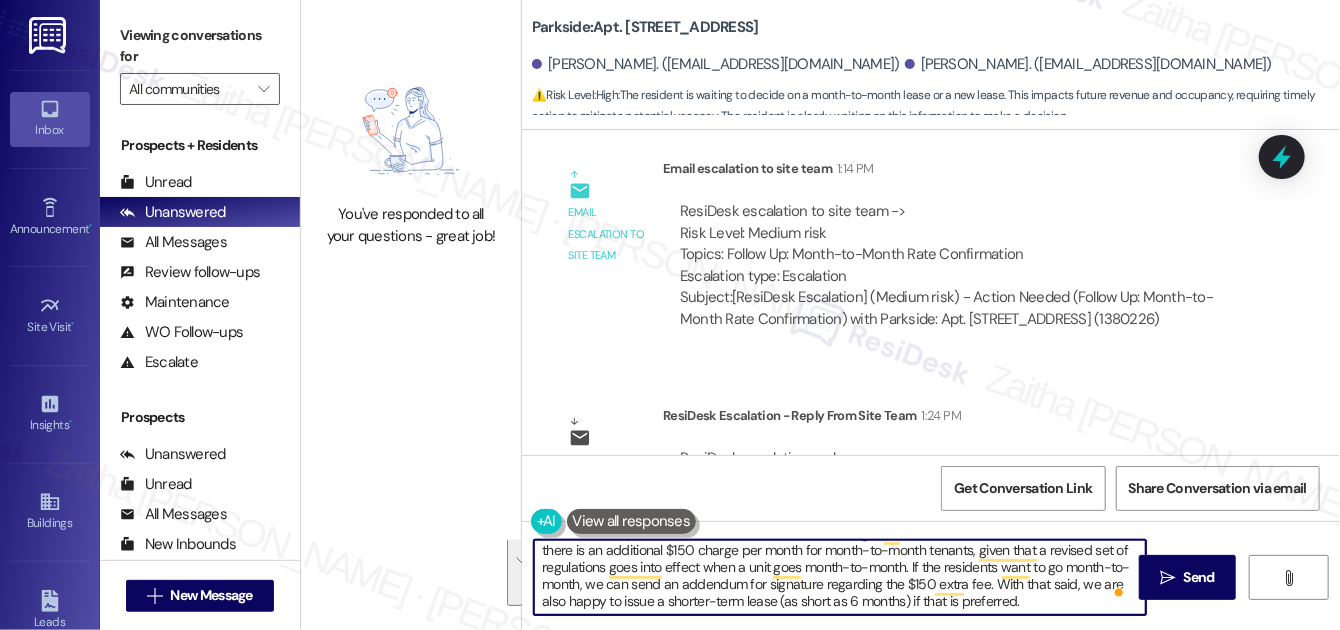 drag, startPoint x: 537, startPoint y: 556, endPoint x: 1029, endPoint y: 604, distance: 494.3359 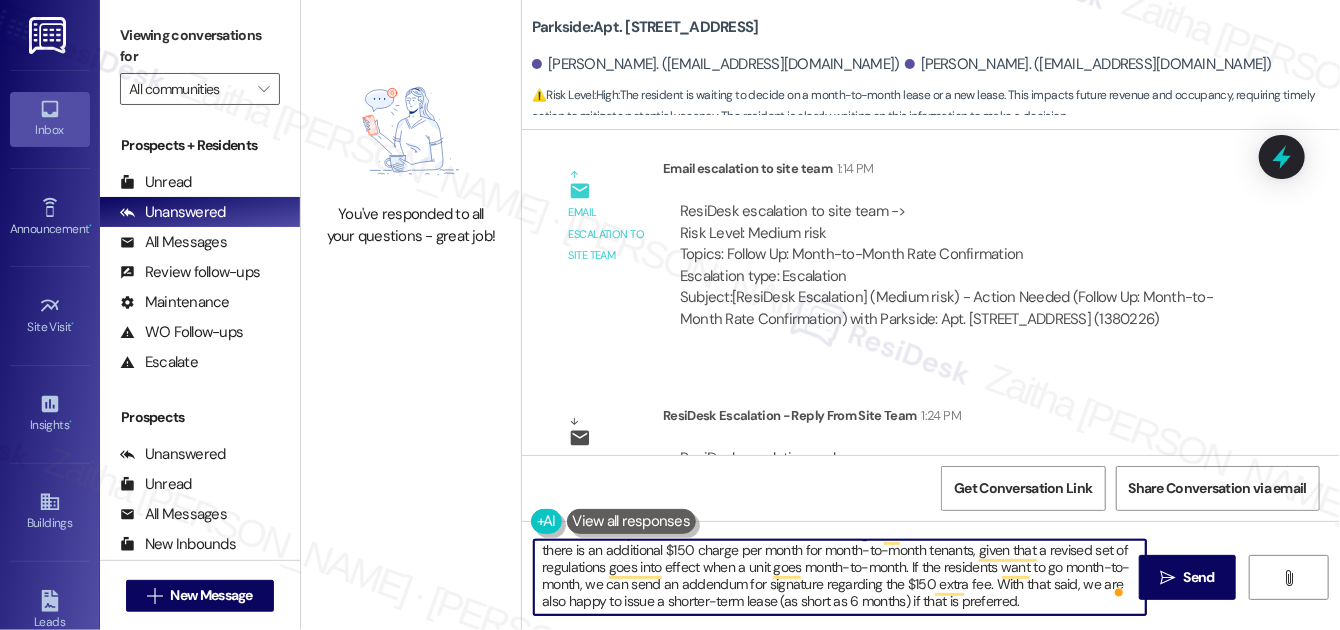 scroll, scrollTop: 4, scrollLeft: 0, axis: vertical 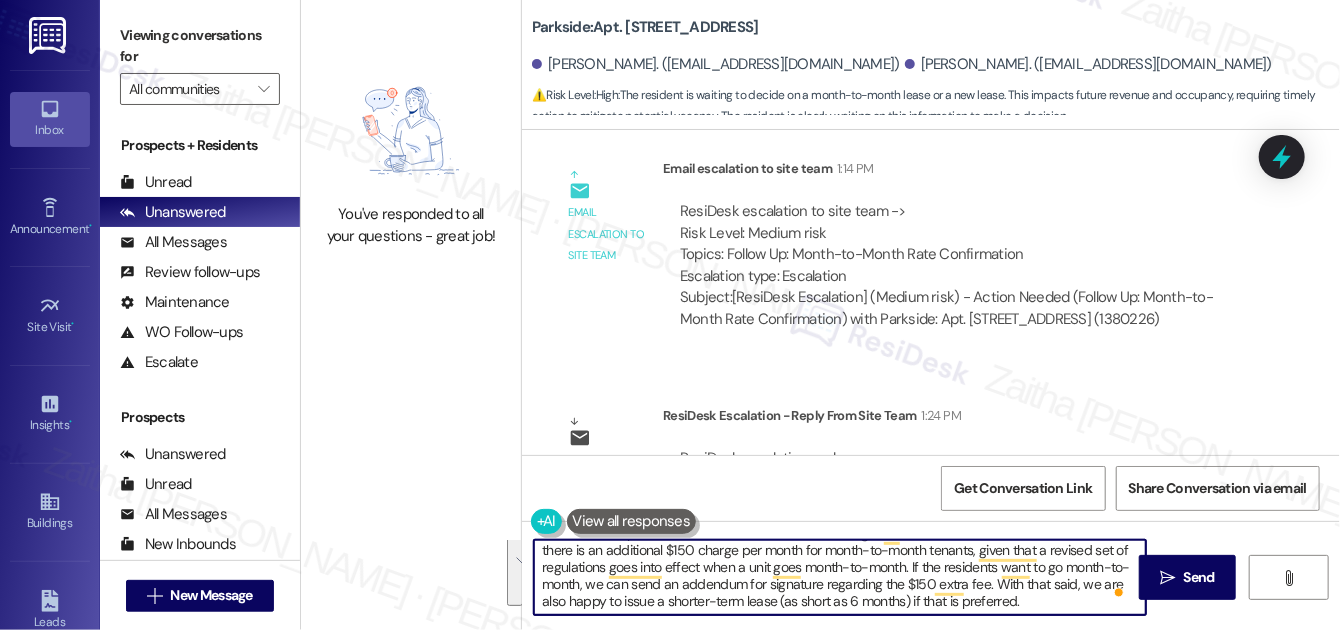 drag, startPoint x: 1053, startPoint y: 554, endPoint x: 1074, endPoint y: 603, distance: 53.310413 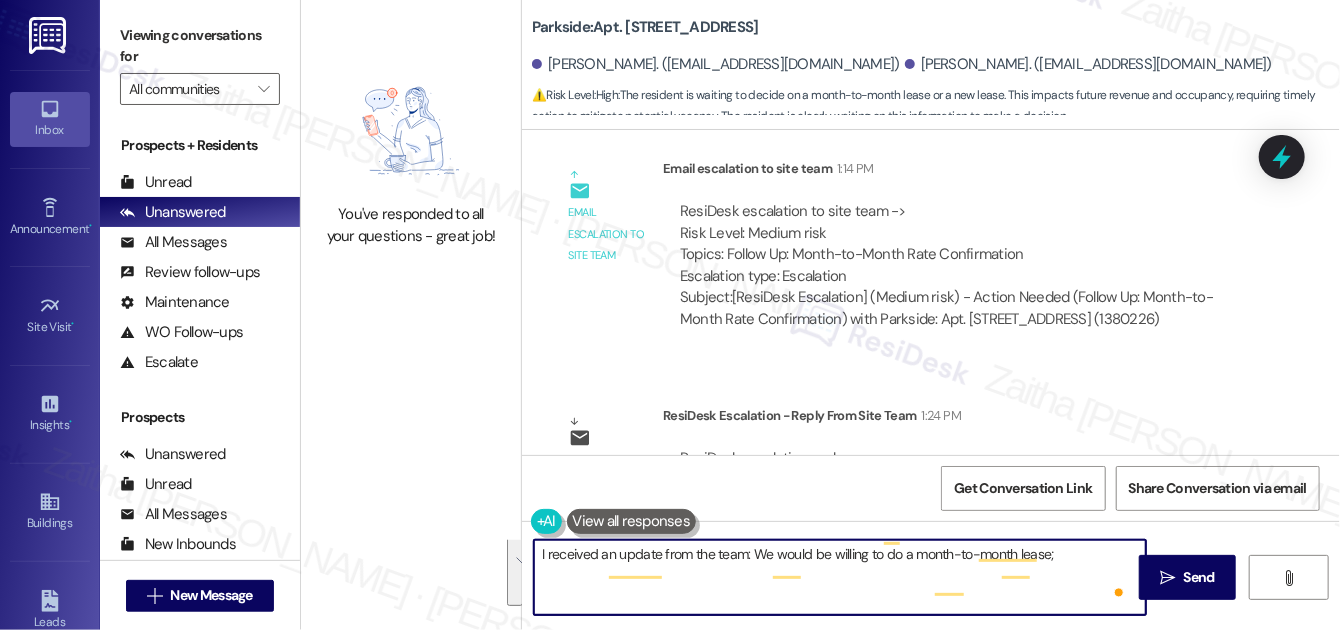 scroll, scrollTop: 0, scrollLeft: 0, axis: both 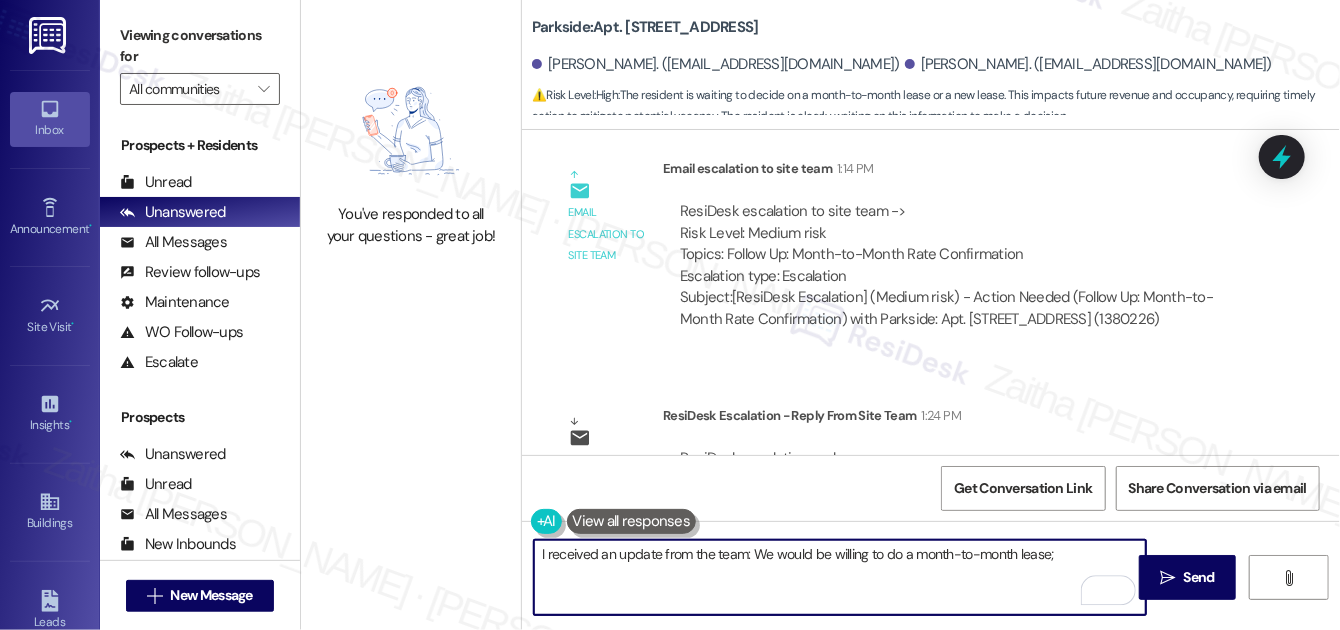 paste on "however, please note there is an additional $150 monthly charge, as a revised set of regulations applies for month-to-month arrangements.
If the residents would like to move forward with that option, we can prepare an addendum outlining the terms and fee for signature. That said, we’re also happy to offer a shorter fixed-term lease as short as 6 months if that would be preferred instead." 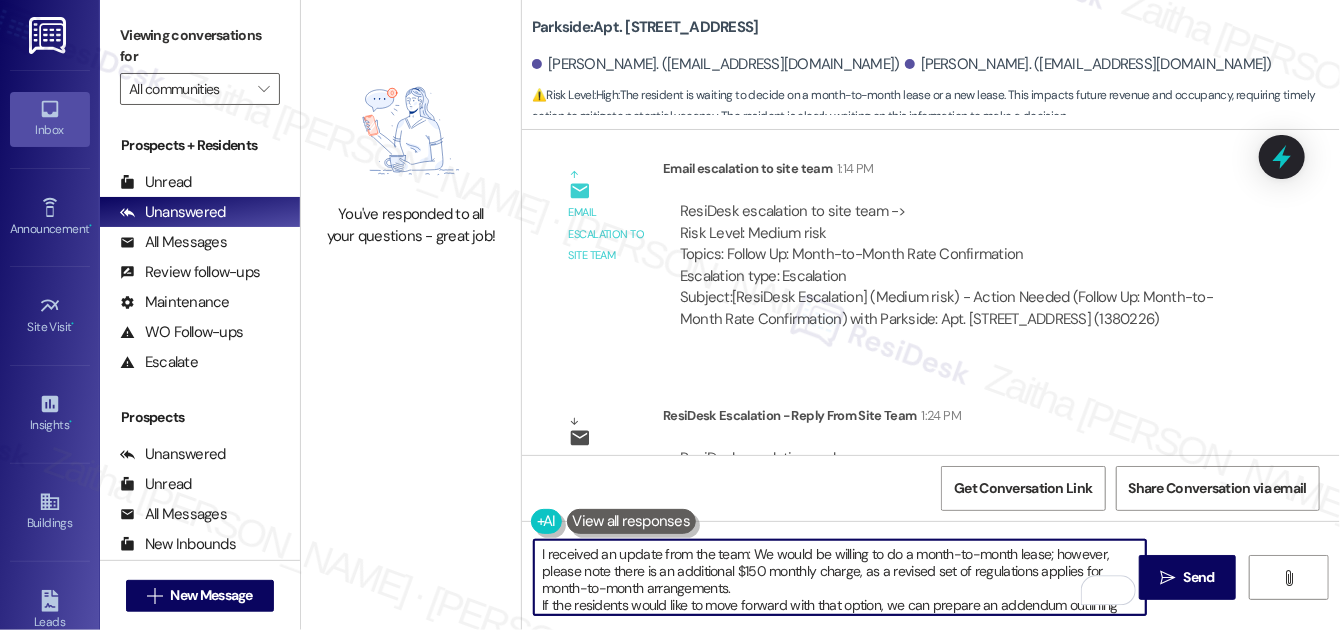 scroll, scrollTop: 34, scrollLeft: 0, axis: vertical 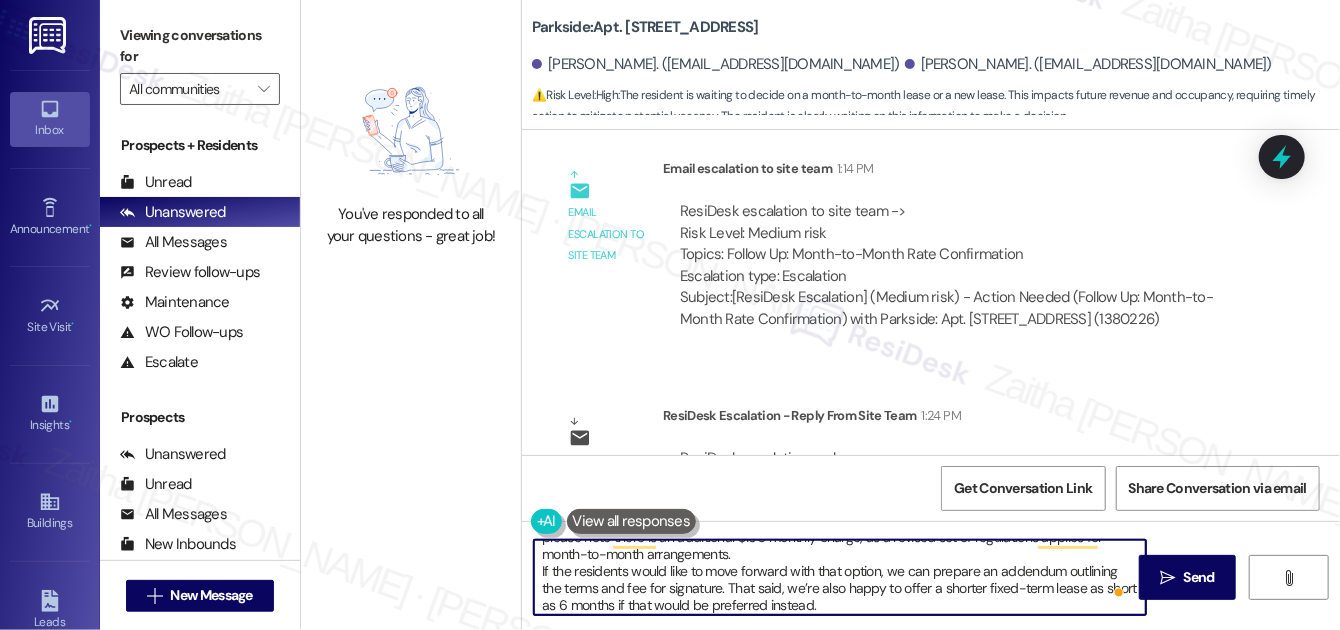 click on "I received an update from the team: We would be willing to do a month-to-month lease; however, please note there is an additional $150 monthly charge, as a revised set of regulations applies for month-to-month arrangements.
If the residents would like to move forward with that option, we can prepare an addendum outlining the terms and fee for signature. That said, we’re also happy to offer a shorter fixed-term lease as short as 6 months if that would be preferred instead." at bounding box center (840, 577) 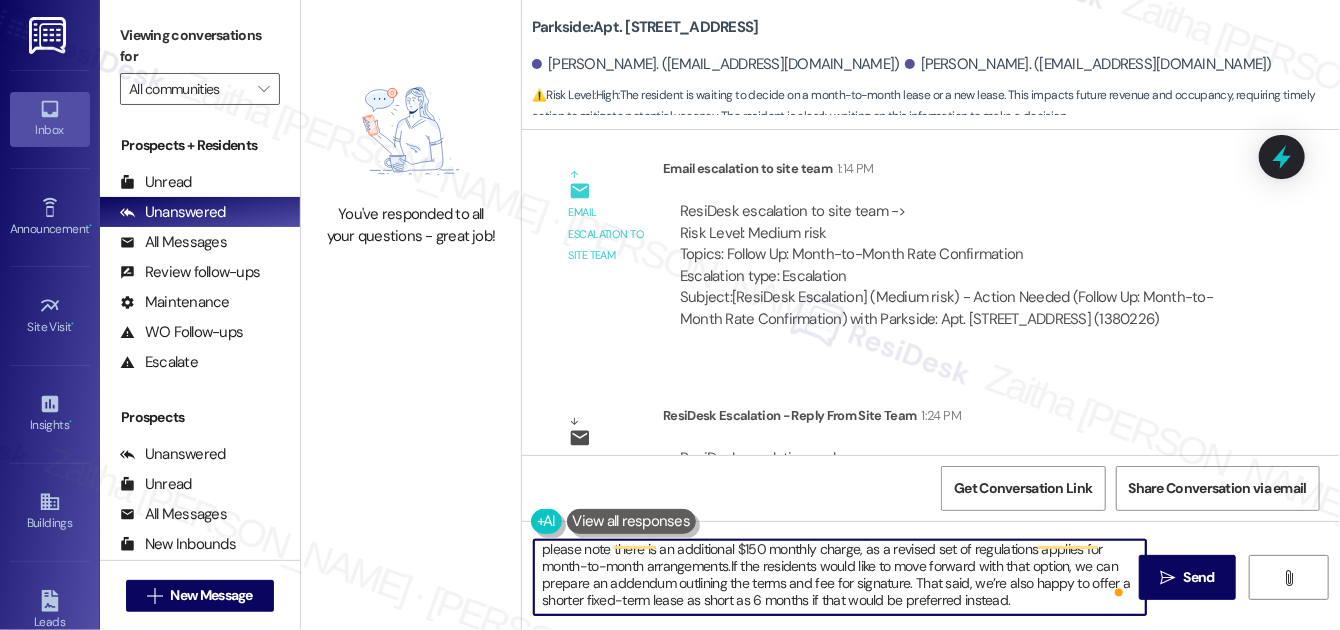 scroll, scrollTop: 17, scrollLeft: 0, axis: vertical 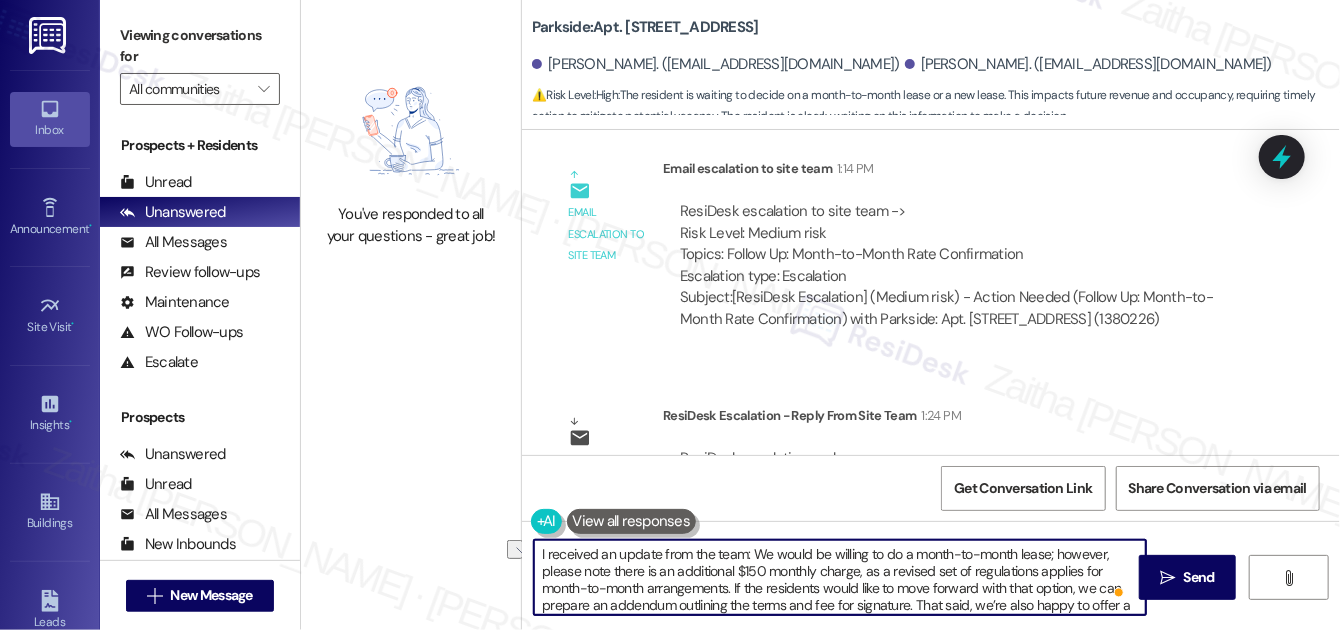 drag, startPoint x: 617, startPoint y: 554, endPoint x: 539, endPoint y: 551, distance: 78.05767 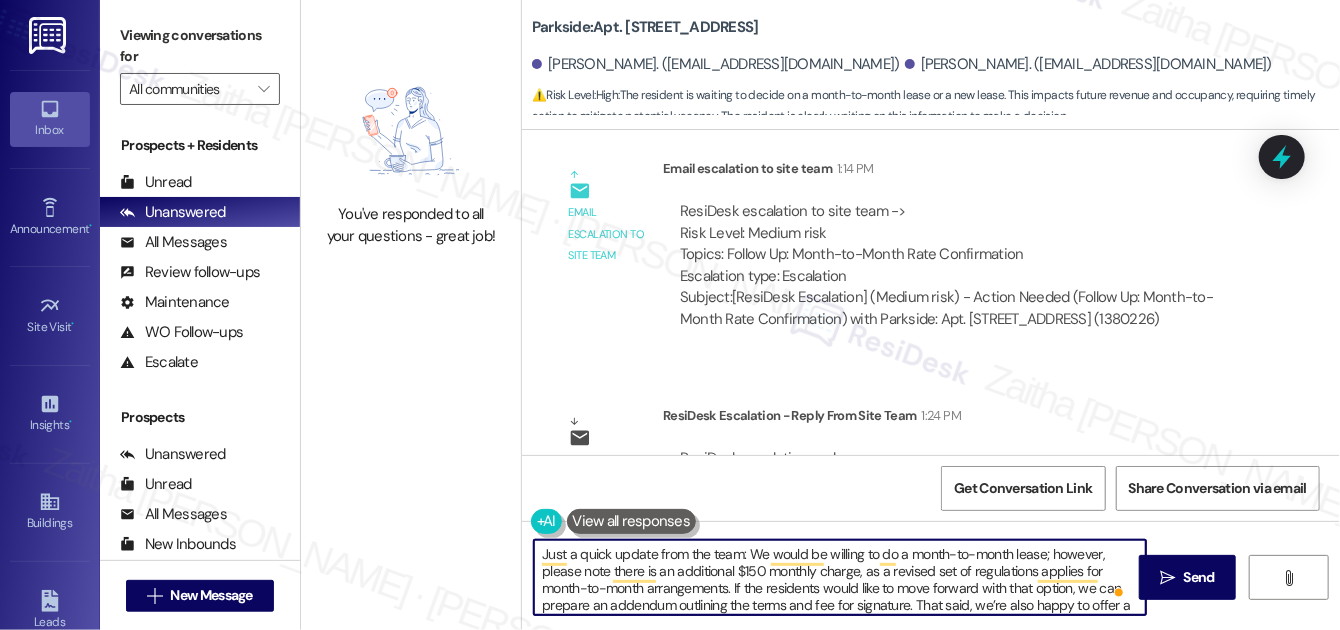 click on "Just a quick update from the team: We would be willing to do a month-to-month lease; however, please note there is an additional $150 monthly charge, as a revised set of regulations applies for month-to-month arrangements. If the residents would like to move forward with that option, we can prepare an addendum outlining the terms and fee for signature. That said, we’re also happy to offer a shorter fixed-term lease as short as 6 months if that would be preferred instead." at bounding box center [840, 577] 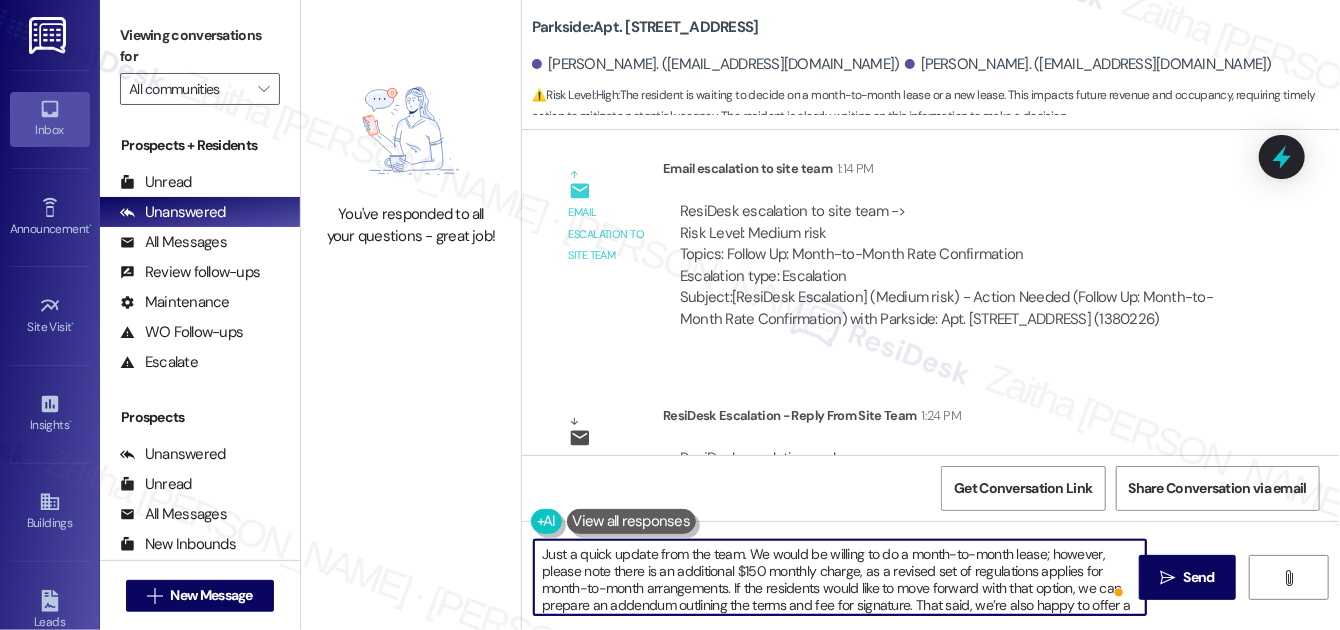 click on "Just a quick update from the team. We would be willing to do a month-to-month lease; however, please note there is an additional $150 monthly charge, as a revised set of regulations applies for month-to-month arrangements. If the residents would like to move forward with that option, we can prepare an addendum outlining the terms and fee for signature. That said, we’re also happy to offer a shorter fixed-term lease as short as 6 months if that would be preferred instead." at bounding box center [840, 577] 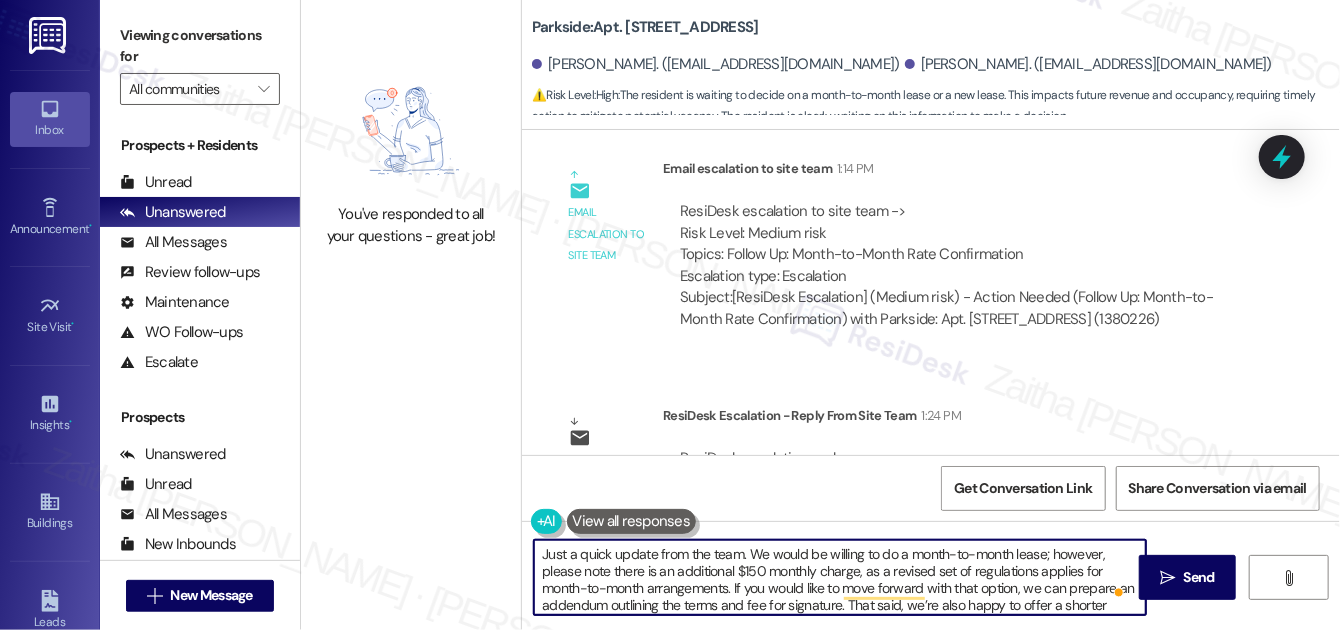 scroll, scrollTop: 21, scrollLeft: 0, axis: vertical 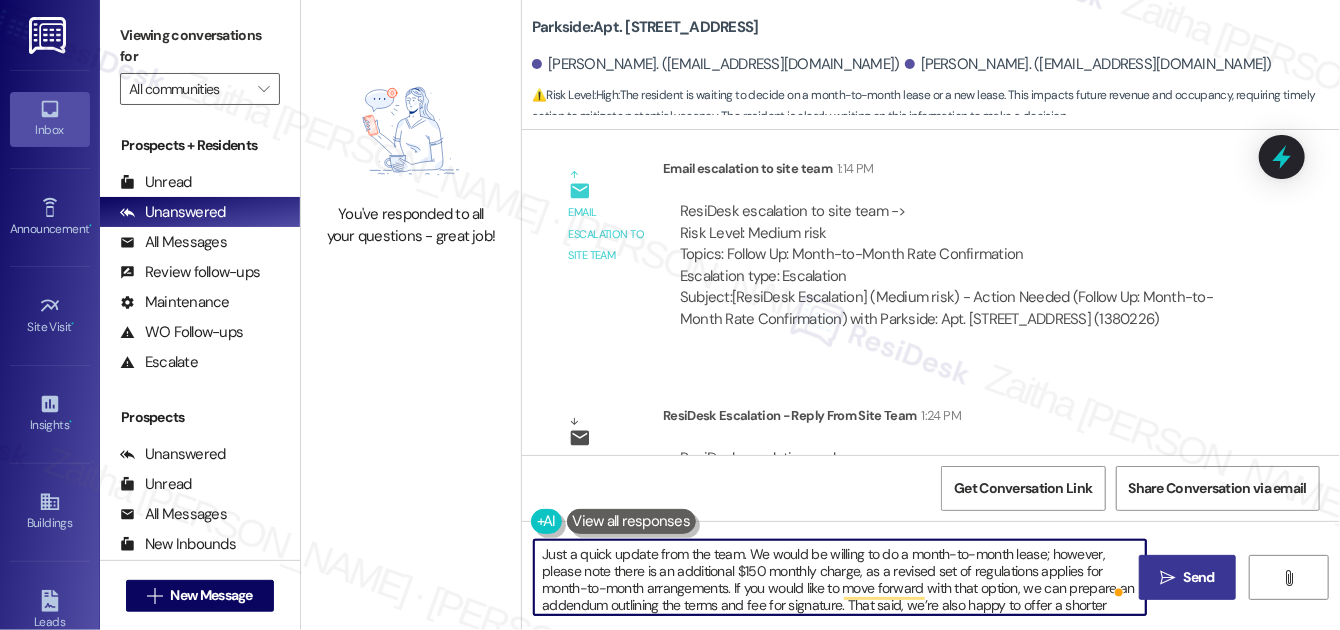 type on "Just a quick update from the team. We would be willing to do a month-to-month lease; however, please note there is an additional $150 monthly charge, as a revised set of regulations applies for month-to-month arrangements. If you would like to move forward with that option, we can prepare an addendum outlining the terms and fee for signature. That said, we’re also happy to offer a shorter fixed-term lease as short as 6 months if that would be preferred instead." 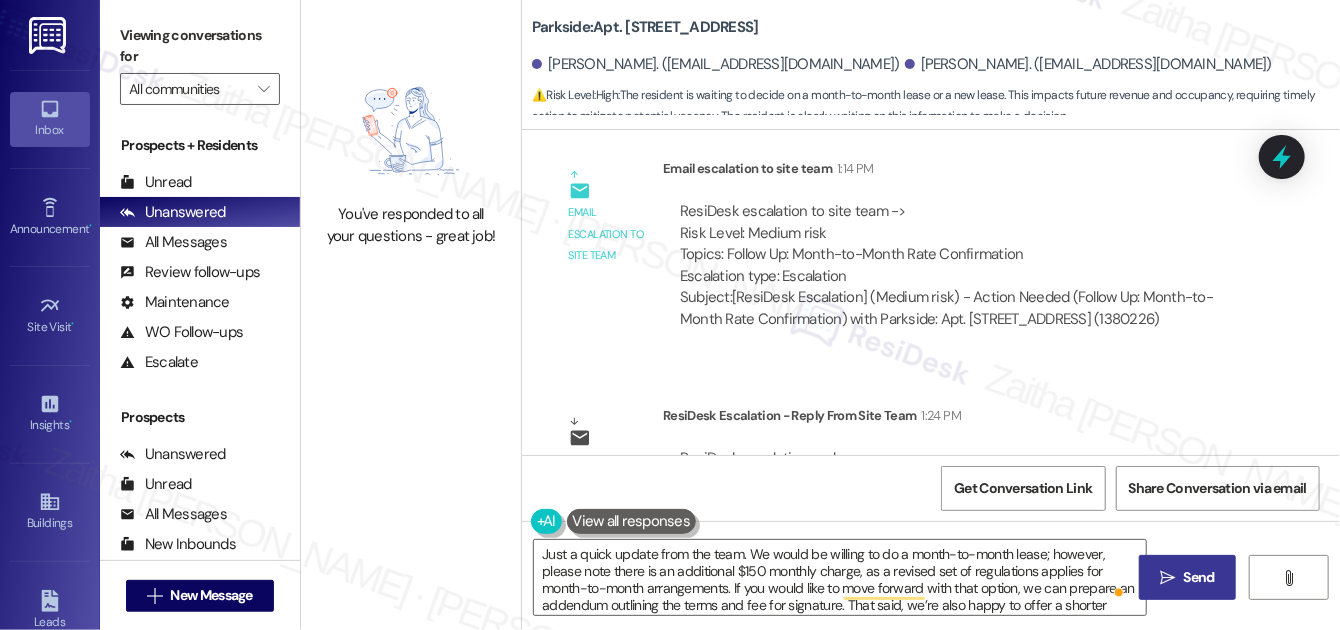 click on "Send" at bounding box center (1199, 577) 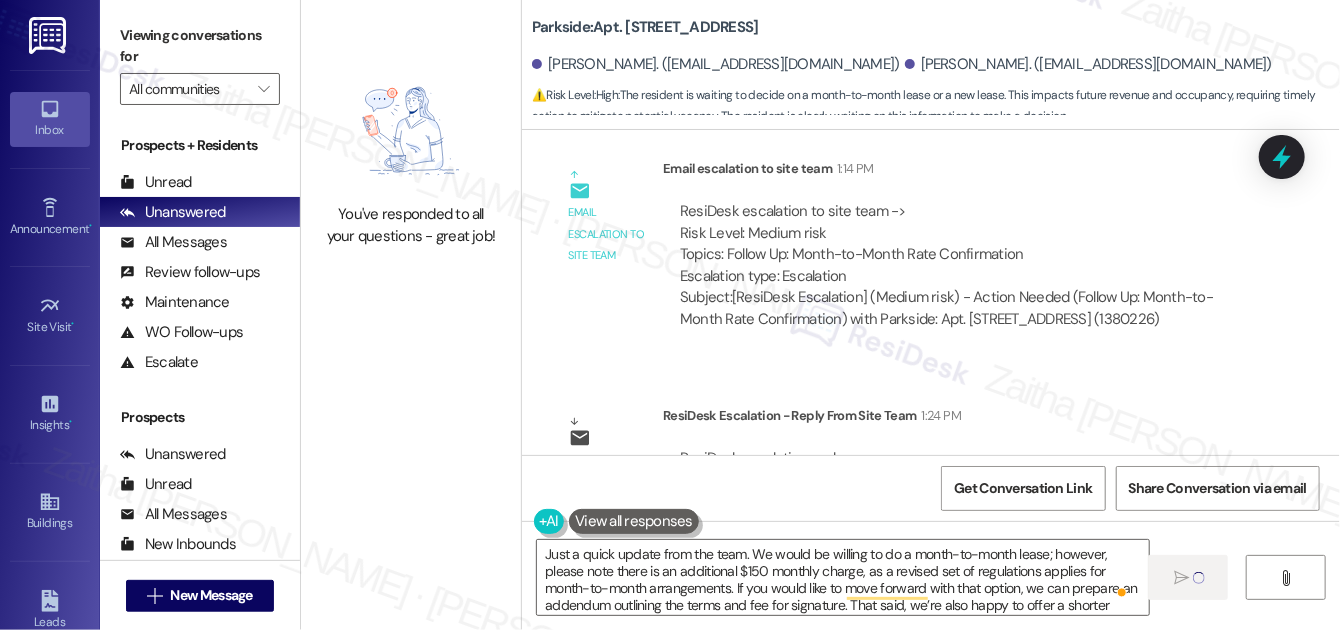 type 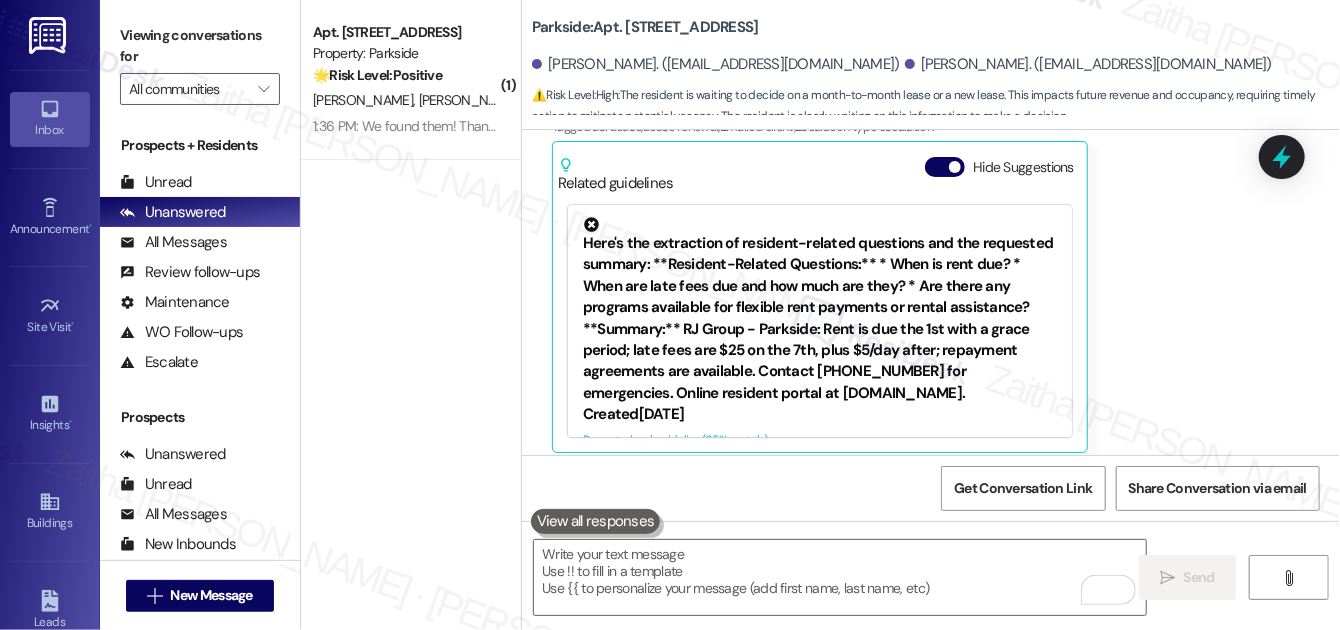 scroll, scrollTop: 9599, scrollLeft: 0, axis: vertical 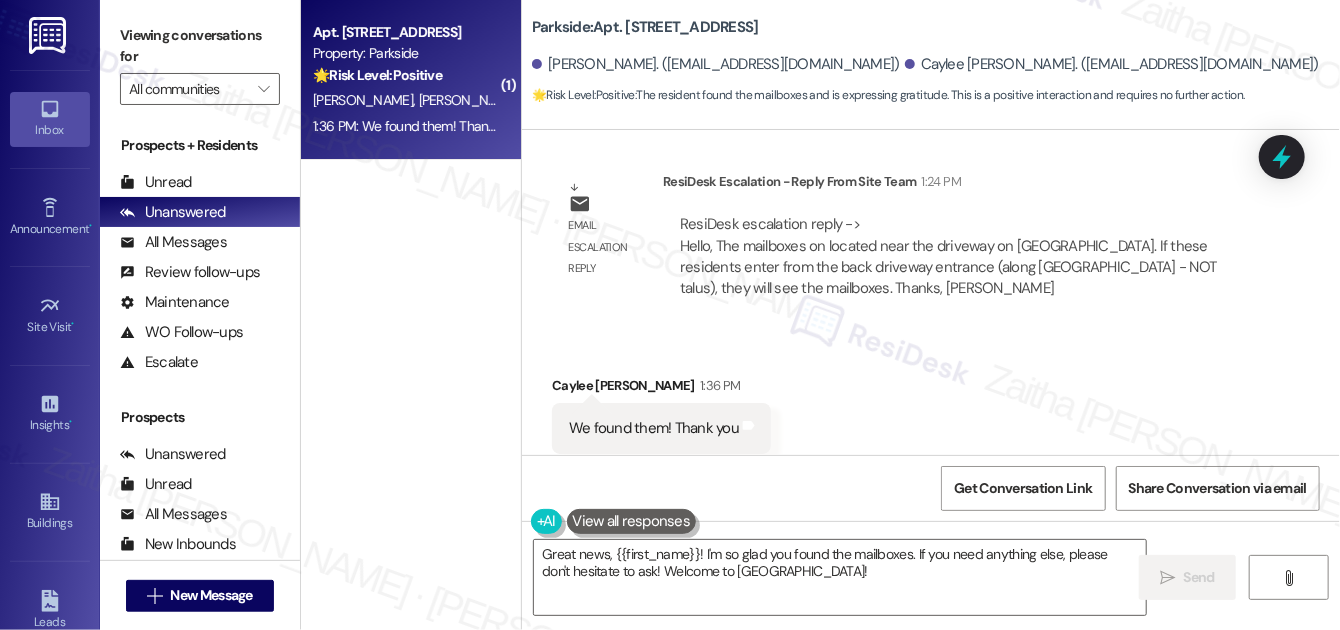 click on "Caylee Claypool 1:36 PM" at bounding box center (661, 389) 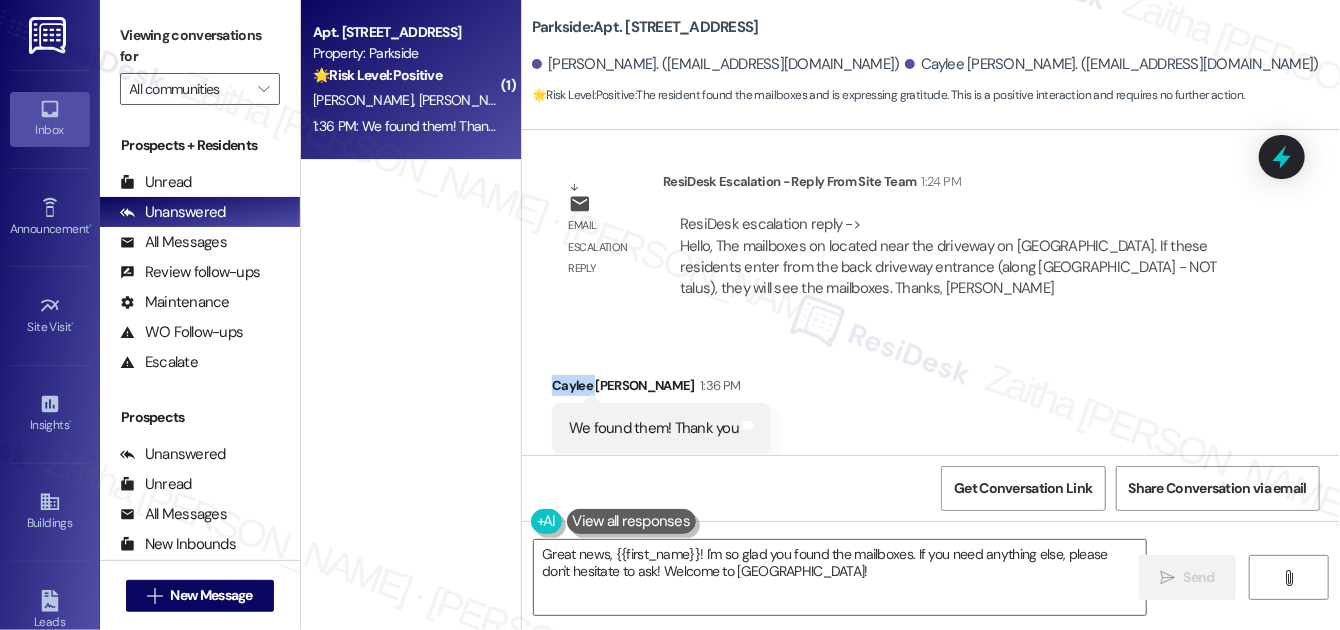 click on "Caylee Claypool 1:36 PM" at bounding box center (661, 389) 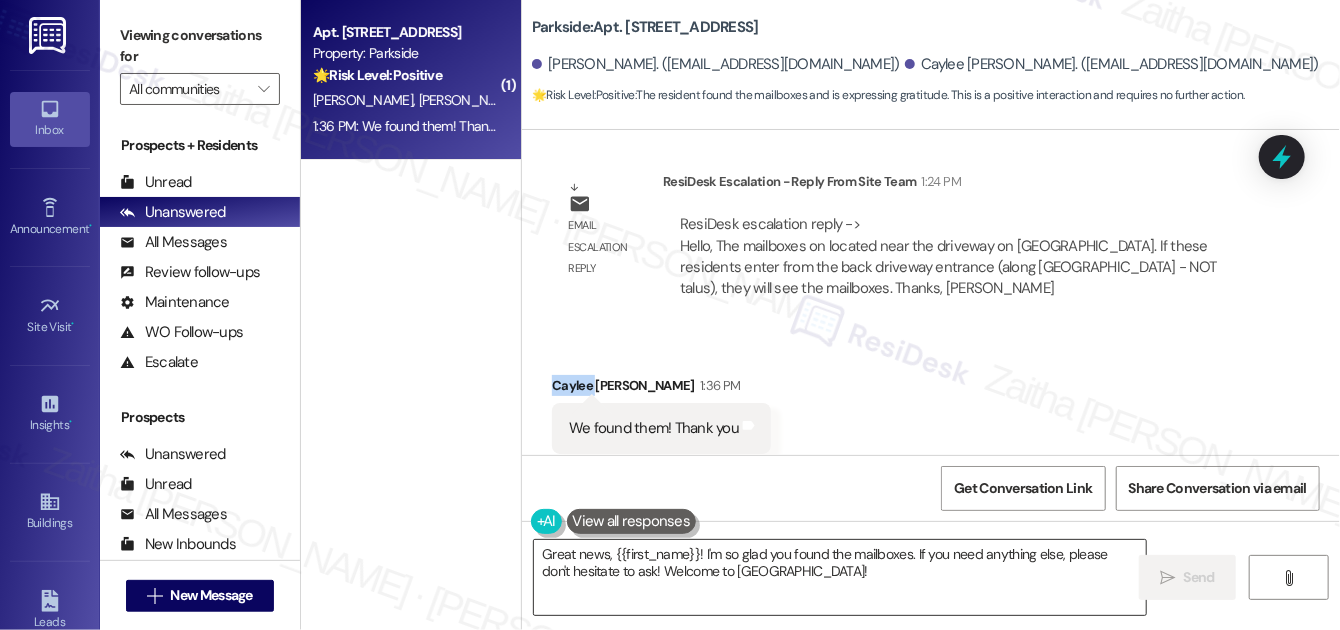 click on "Great news, {{first_name}}! I'm so glad you found the mailboxes. If you need anything else, please don't hesitate to ask! Welcome to Parkside!" at bounding box center [840, 577] 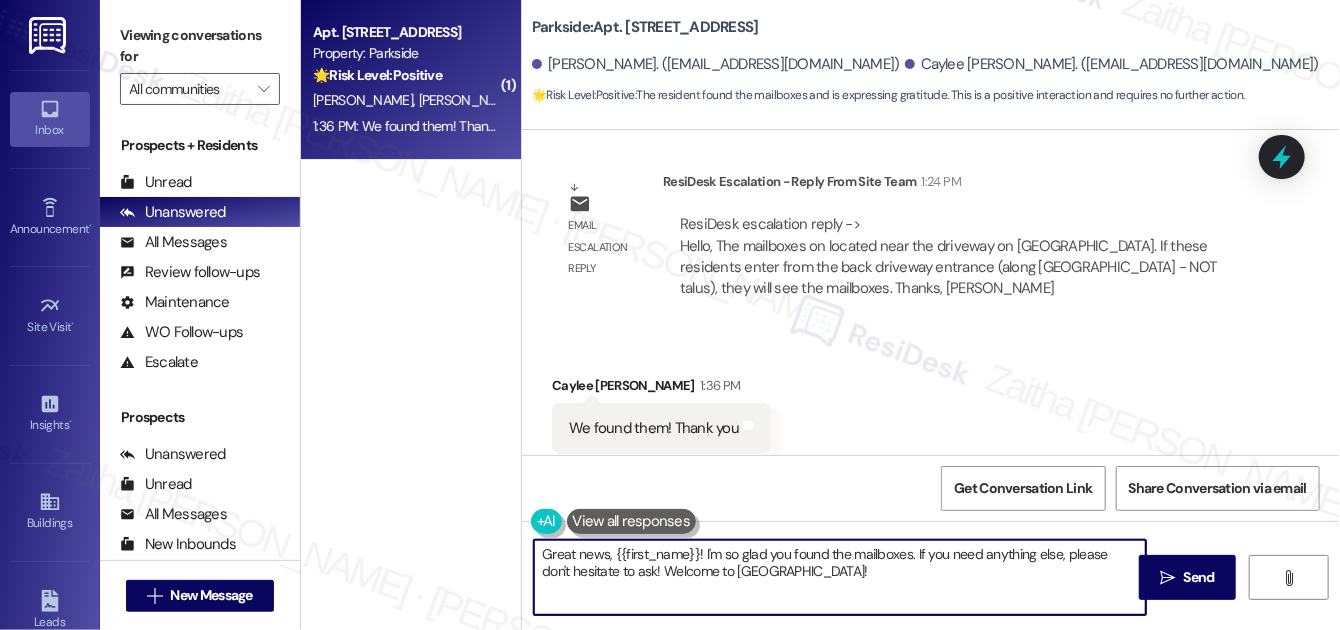 click on "Great news, {{first_name}}! I'm so glad you found the mailboxes. If you need anything else, please don't hesitate to ask! Welcome to Parkside!" at bounding box center (840, 577) 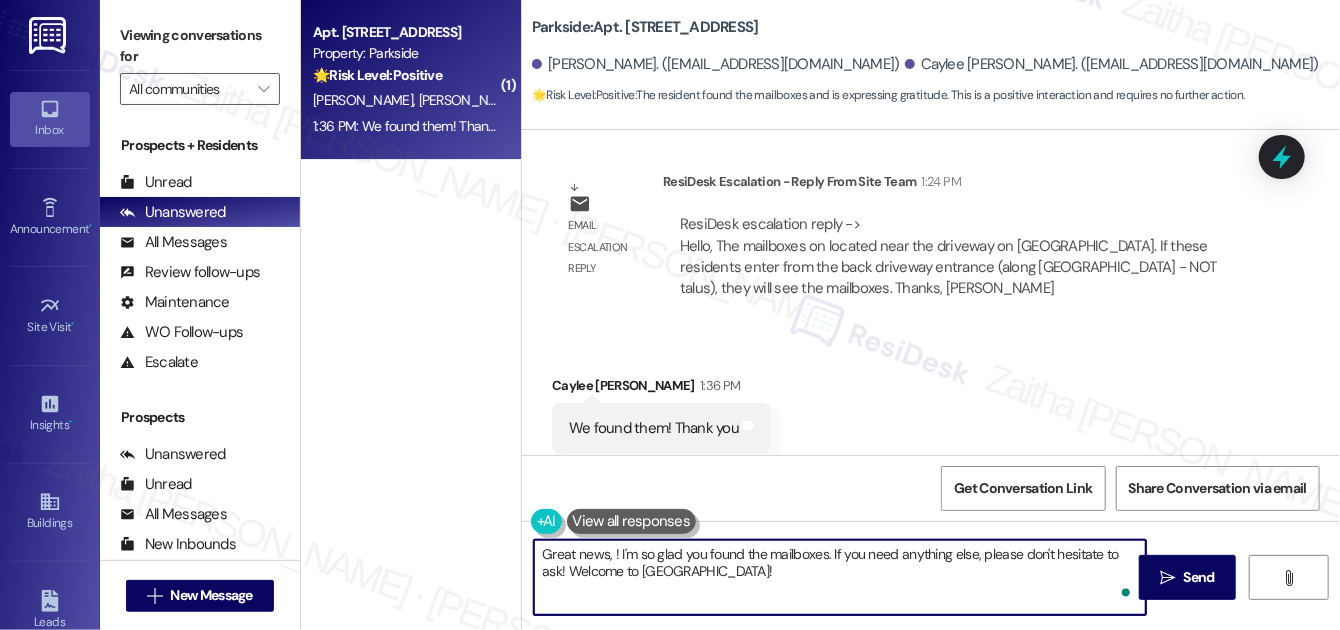 paste on "Caylee" 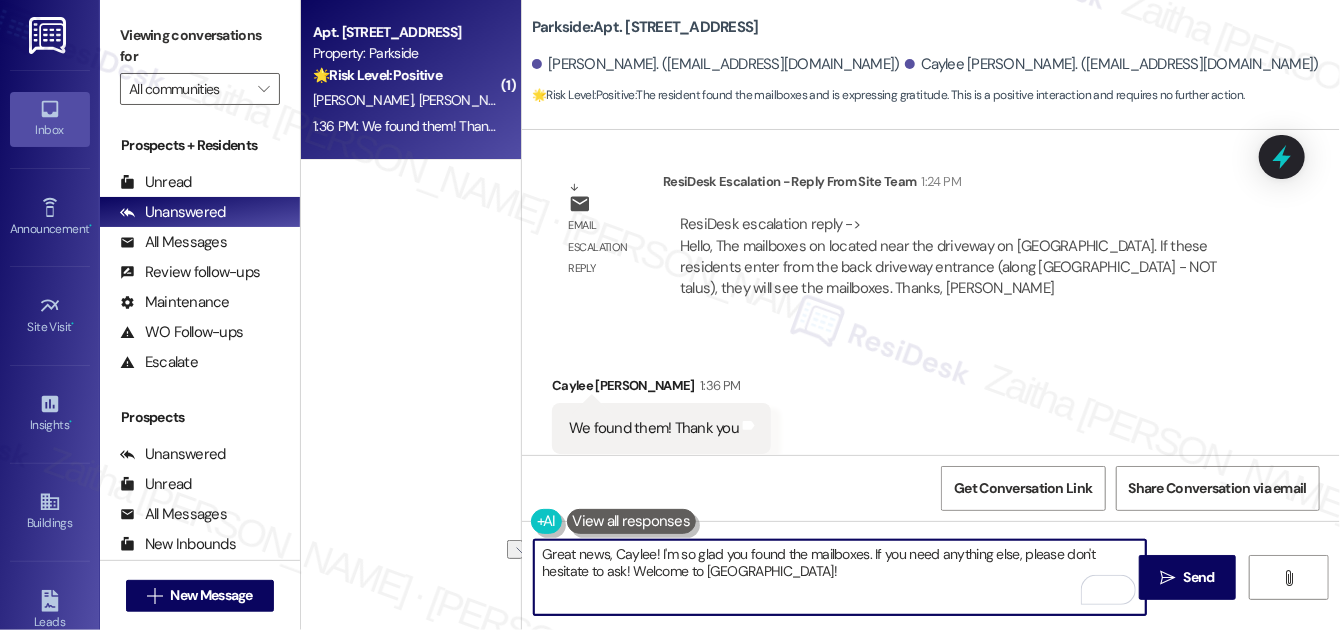 drag, startPoint x: 578, startPoint y: 569, endPoint x: 722, endPoint y: 570, distance: 144.00348 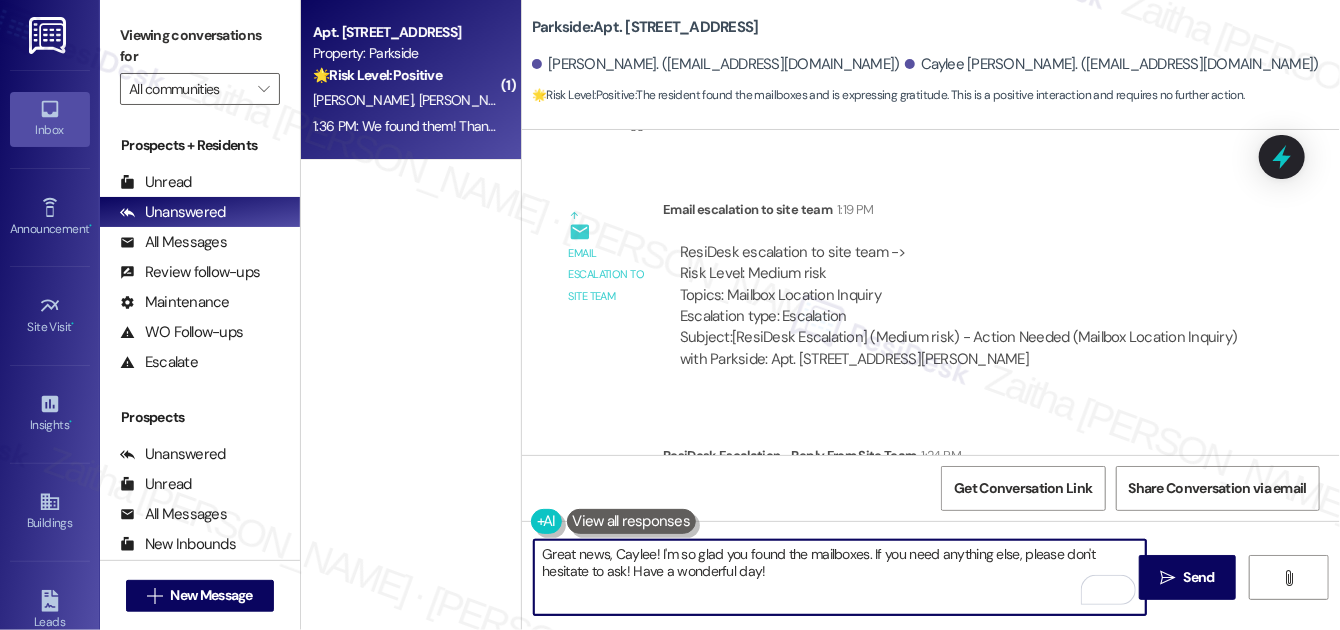 scroll, scrollTop: 1995, scrollLeft: 0, axis: vertical 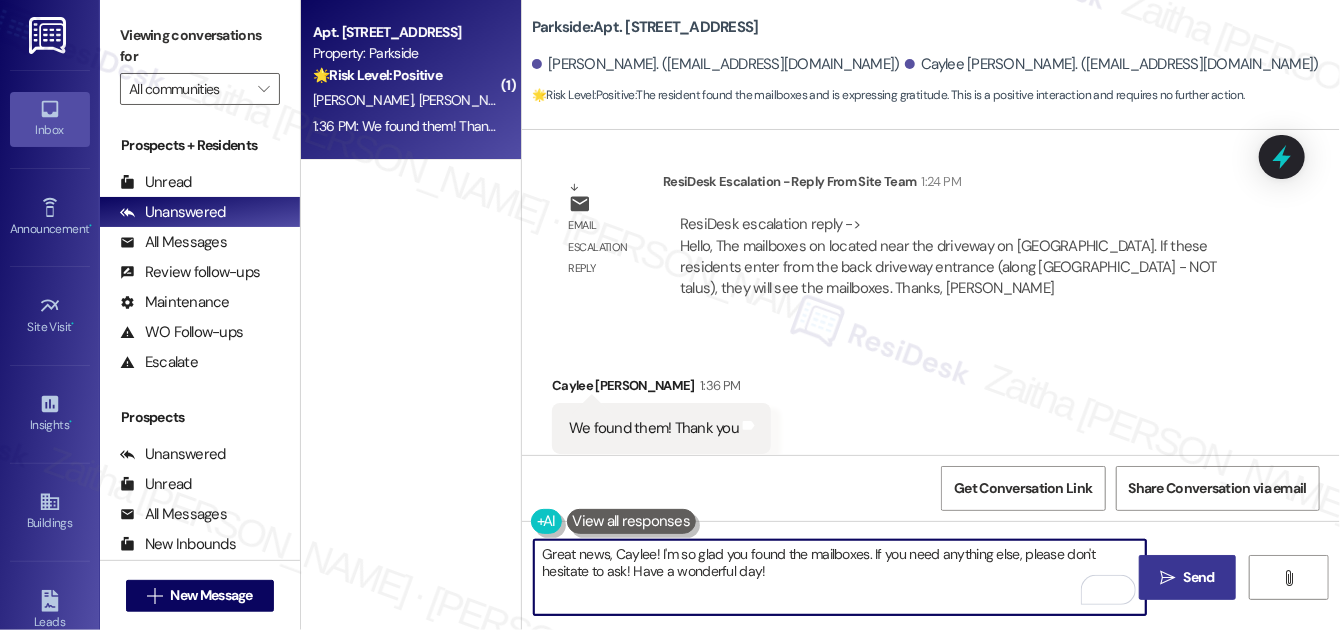 type on "Great news, Caylee! I'm so glad you found the mailboxes. If you need anything else, please don't hesitate to ask! Have a wonderful day!" 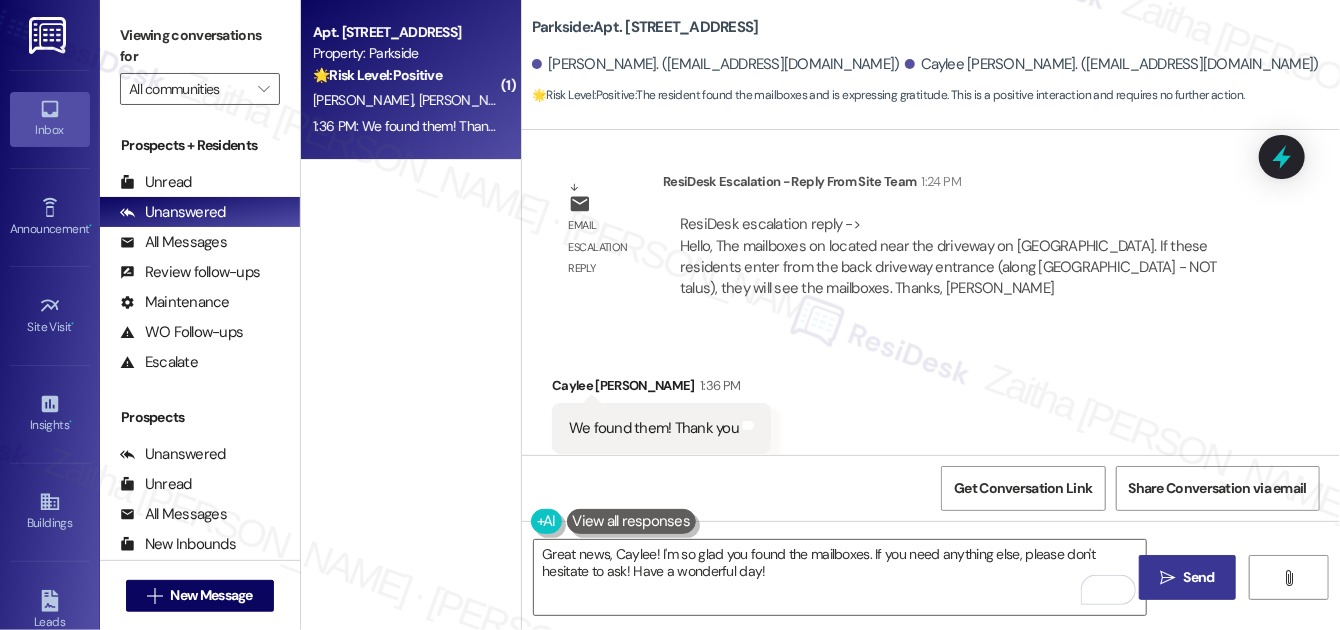 click on " Send" at bounding box center [1187, 577] 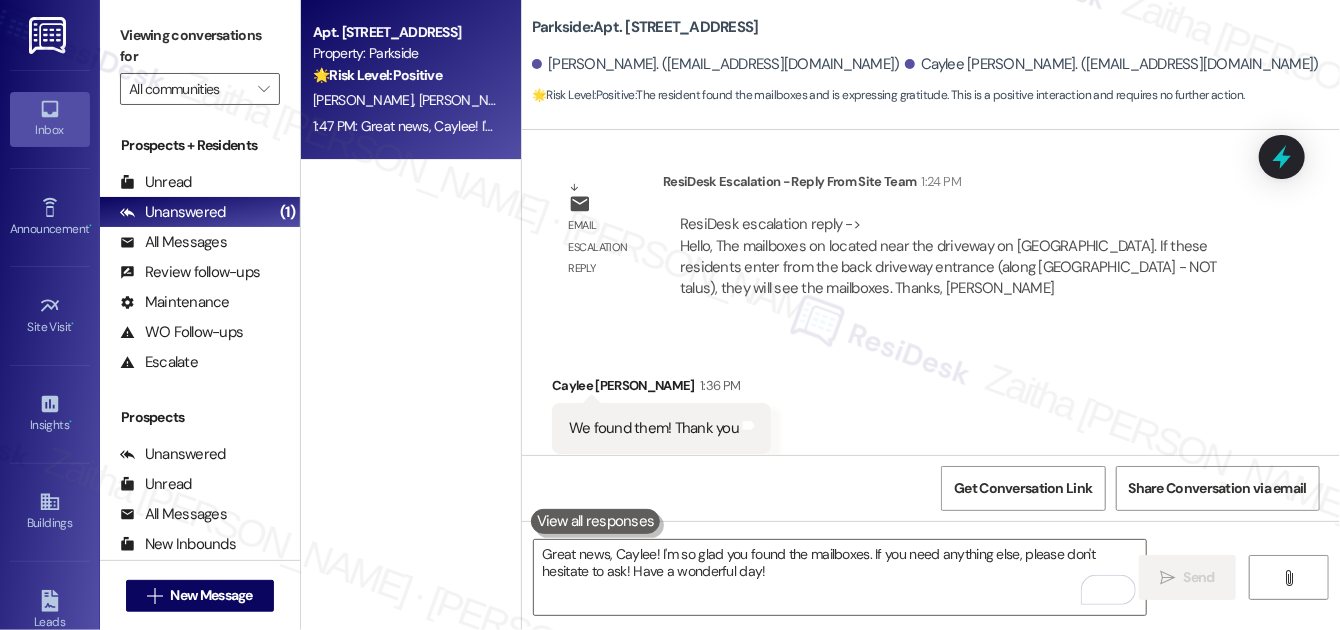 scroll, scrollTop: 1994, scrollLeft: 0, axis: vertical 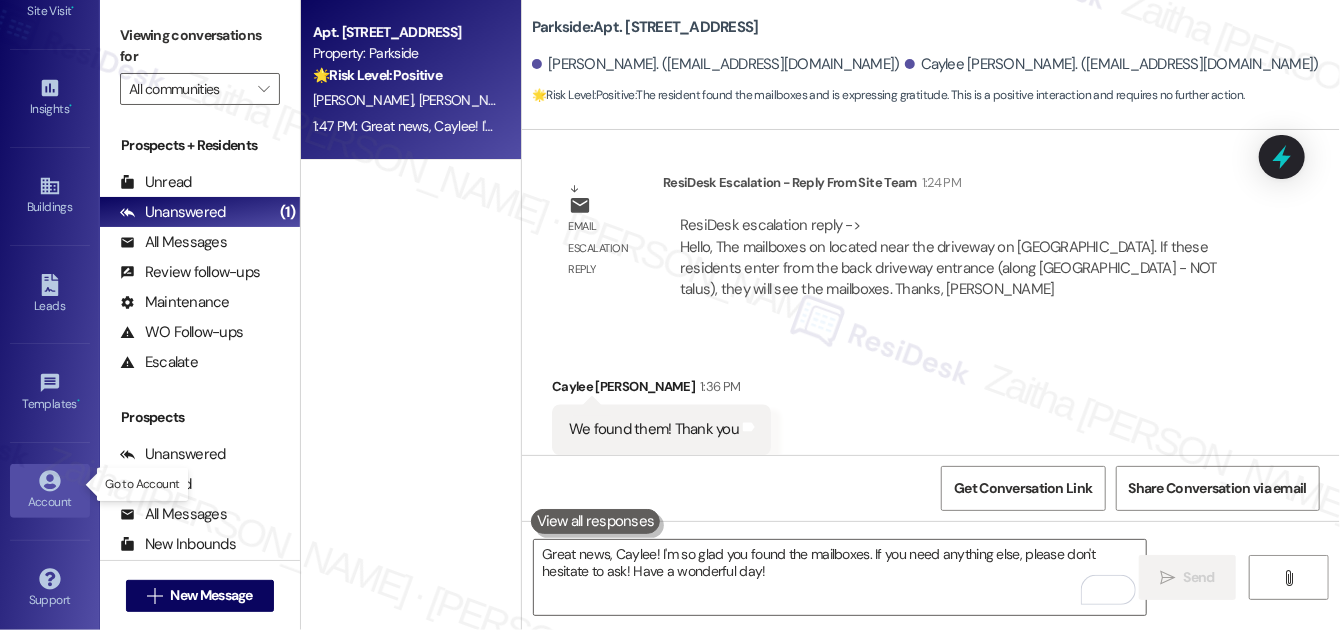 click on "Account" at bounding box center [50, 502] 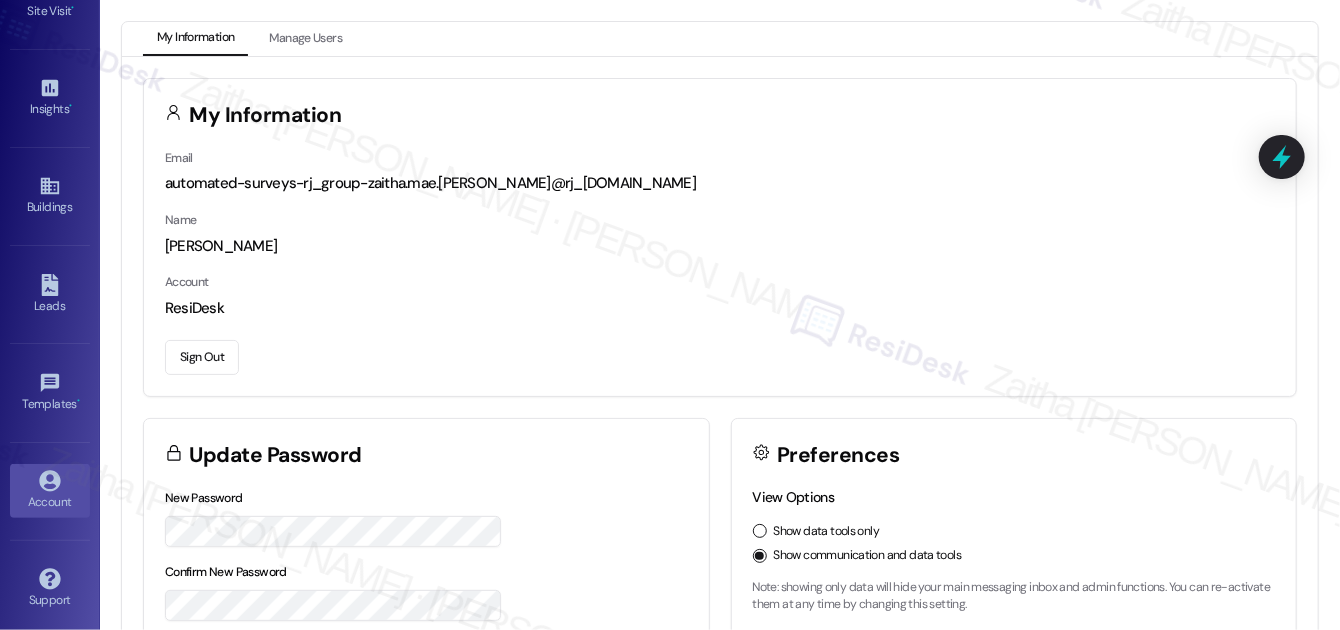 click on "Sign Out" at bounding box center (202, 357) 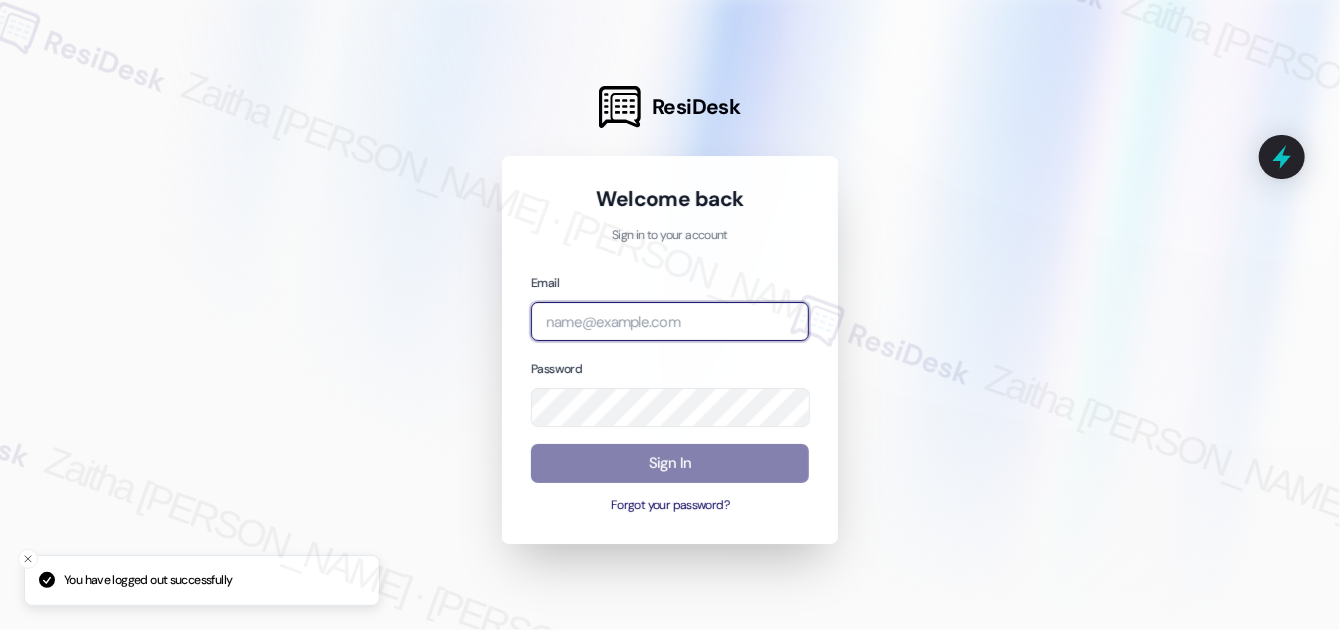 click at bounding box center [670, 321] 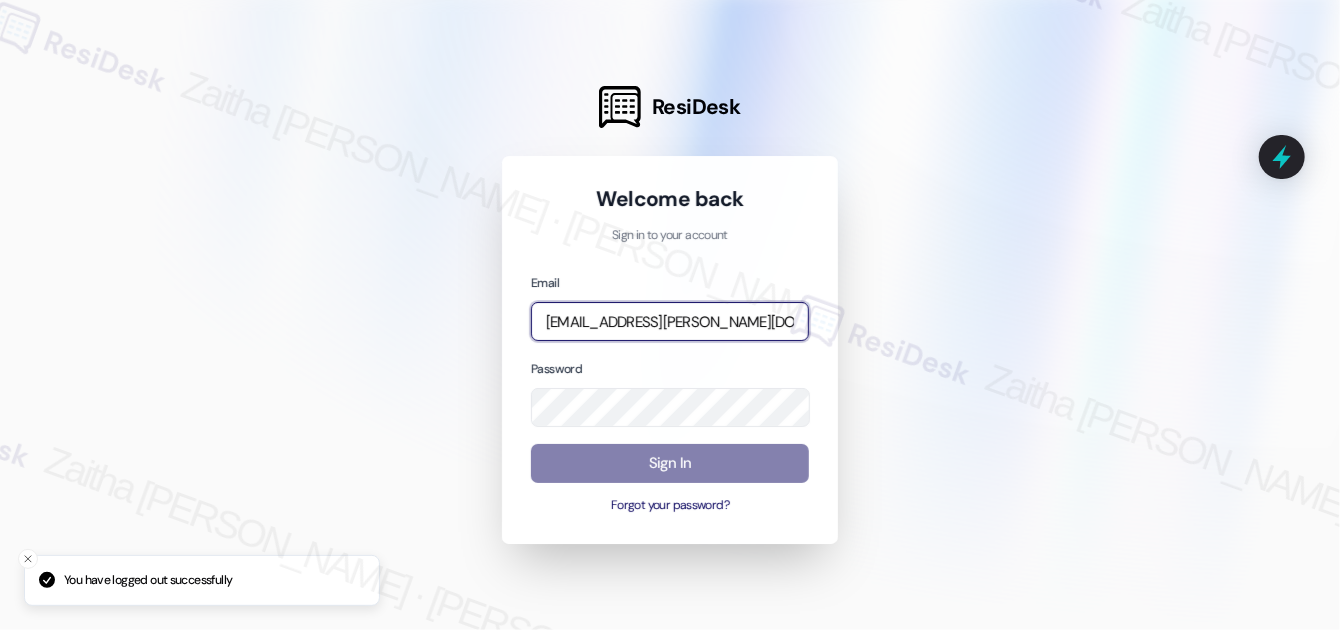 type on "automated-surveys-jag-zaitha.mae.garcia@jag.com" 